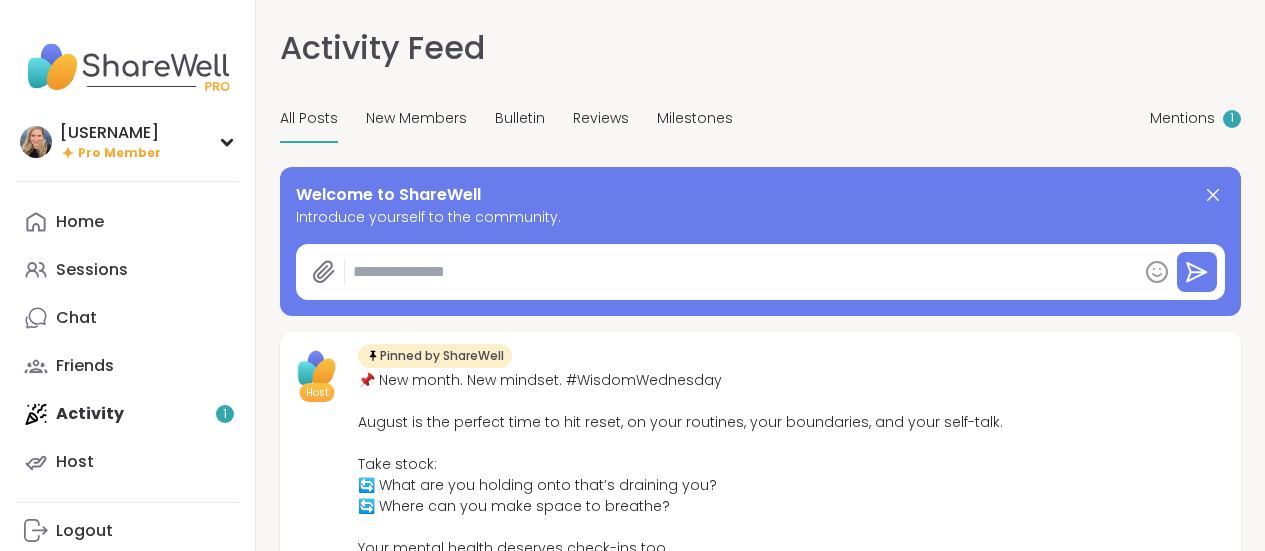 type on "*" 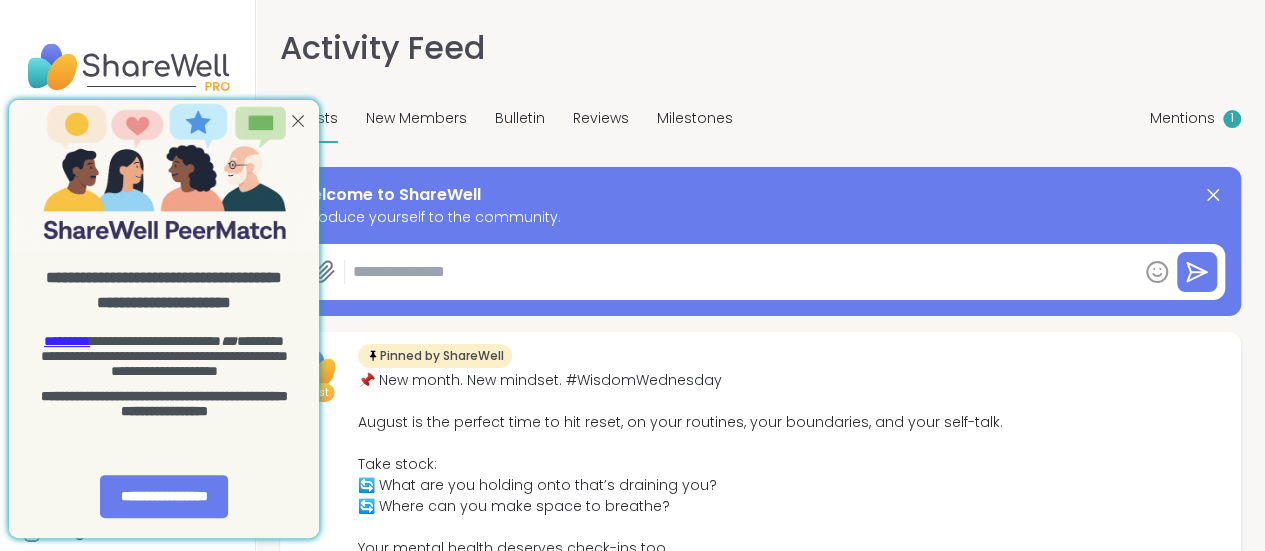 scroll, scrollTop: 0, scrollLeft: 0, axis: both 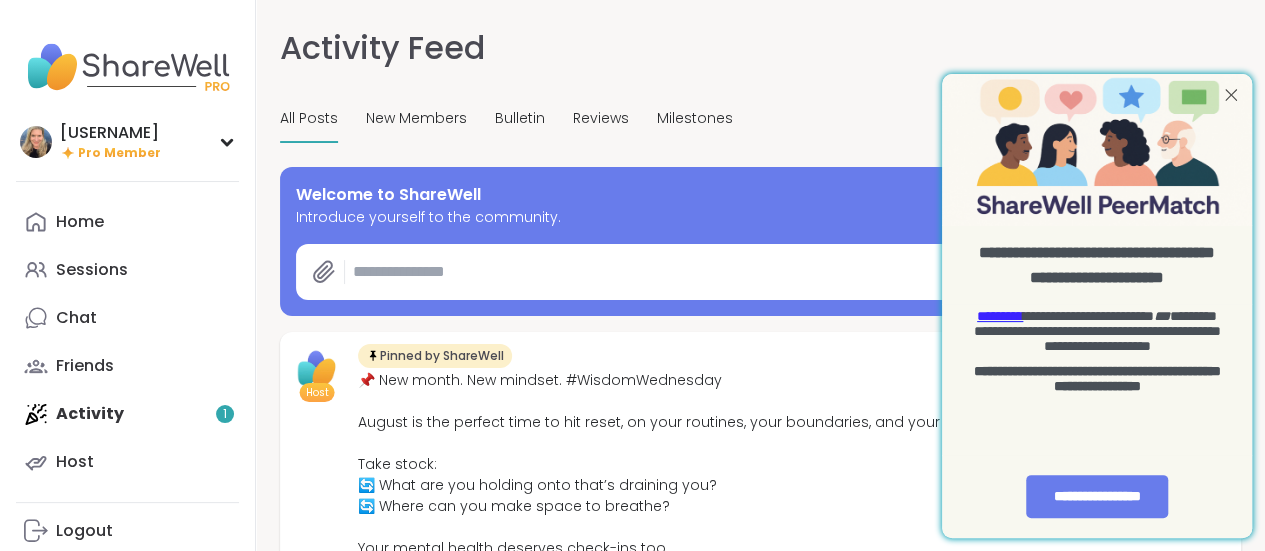 click on "Mentions" at bounding box center [1182, 118] 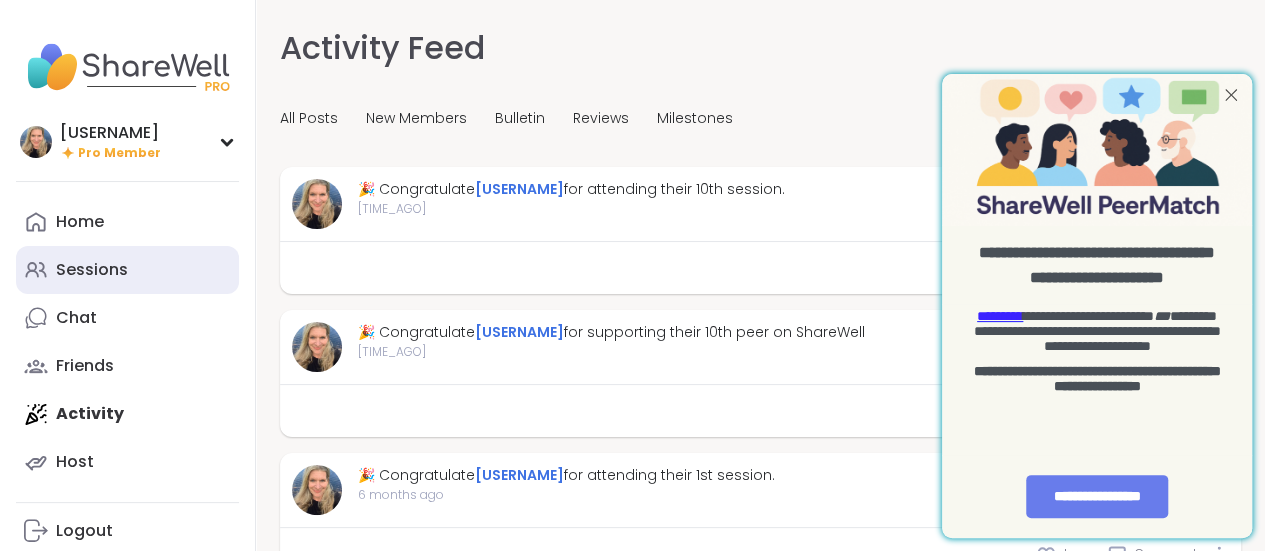 click on "Sessions" at bounding box center (92, 270) 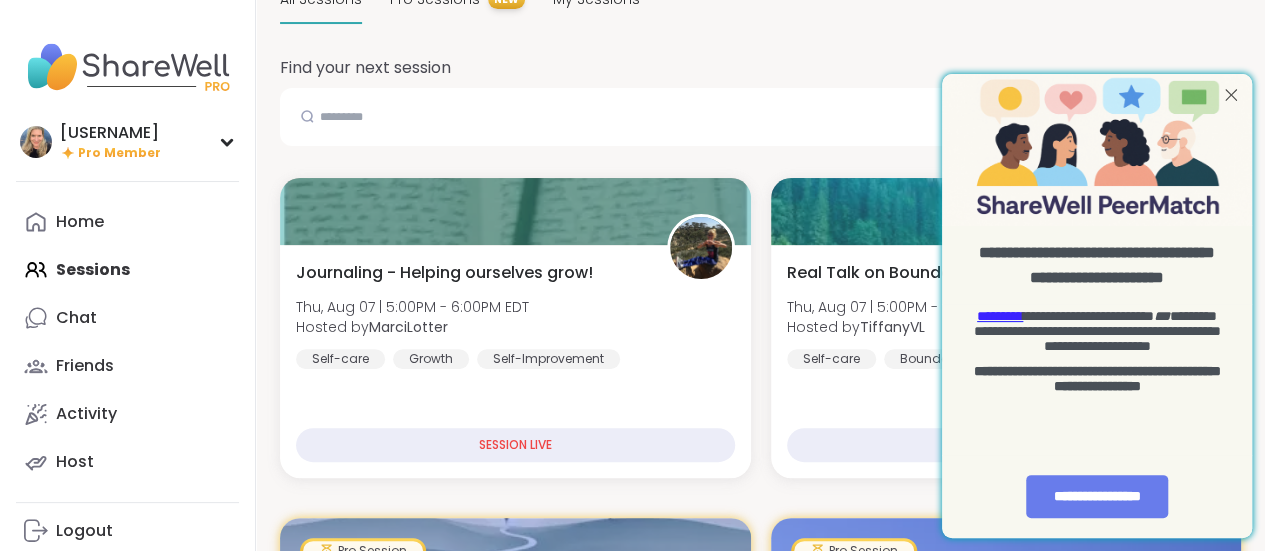 scroll, scrollTop: 134, scrollLeft: 0, axis: vertical 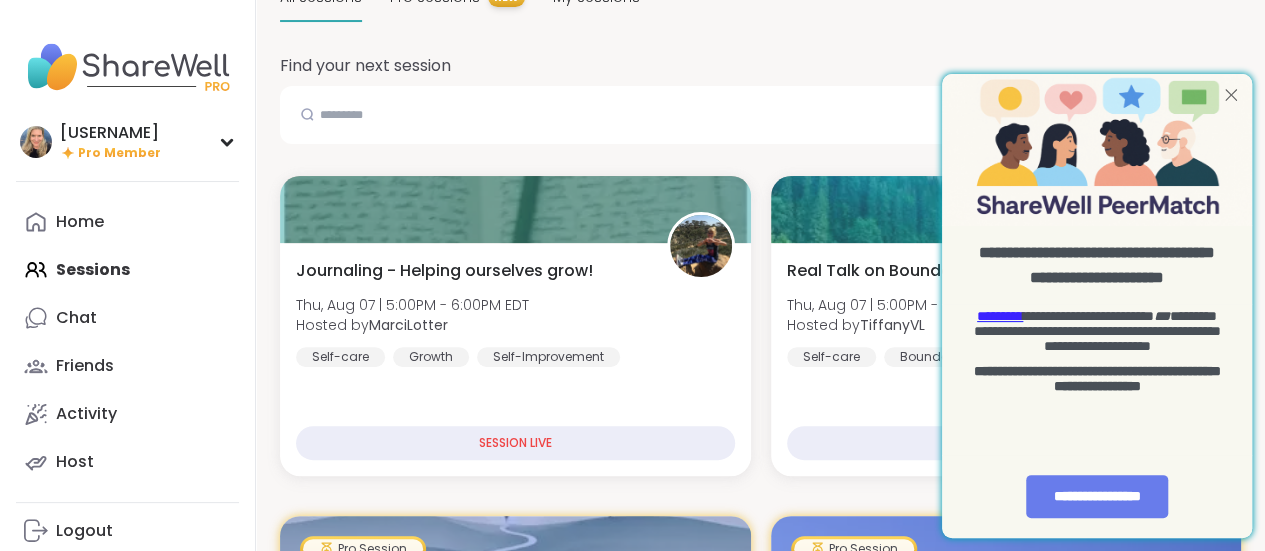 click at bounding box center (1231, 95) 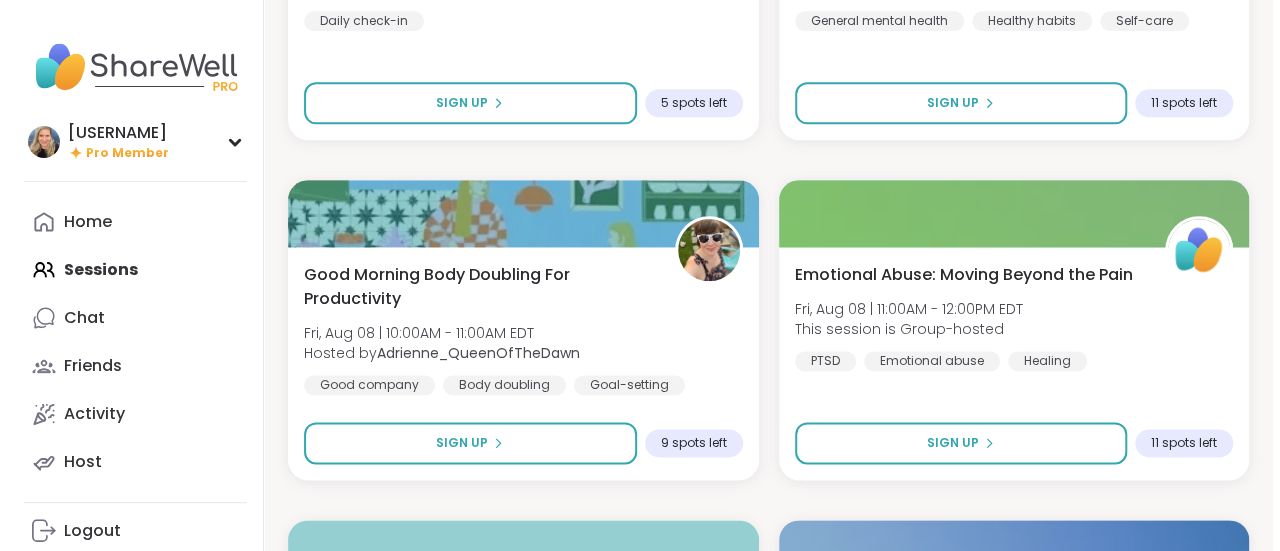scroll, scrollTop: 4893, scrollLeft: 0, axis: vertical 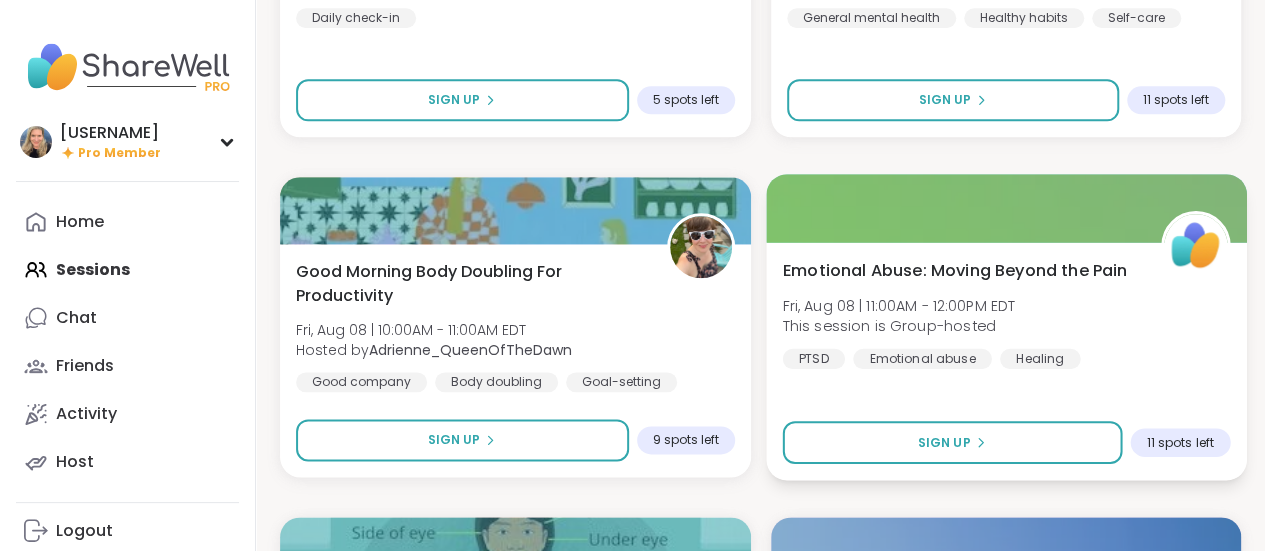 click on "Emotional Abuse: Moving Beyond the Pain" at bounding box center [954, 270] 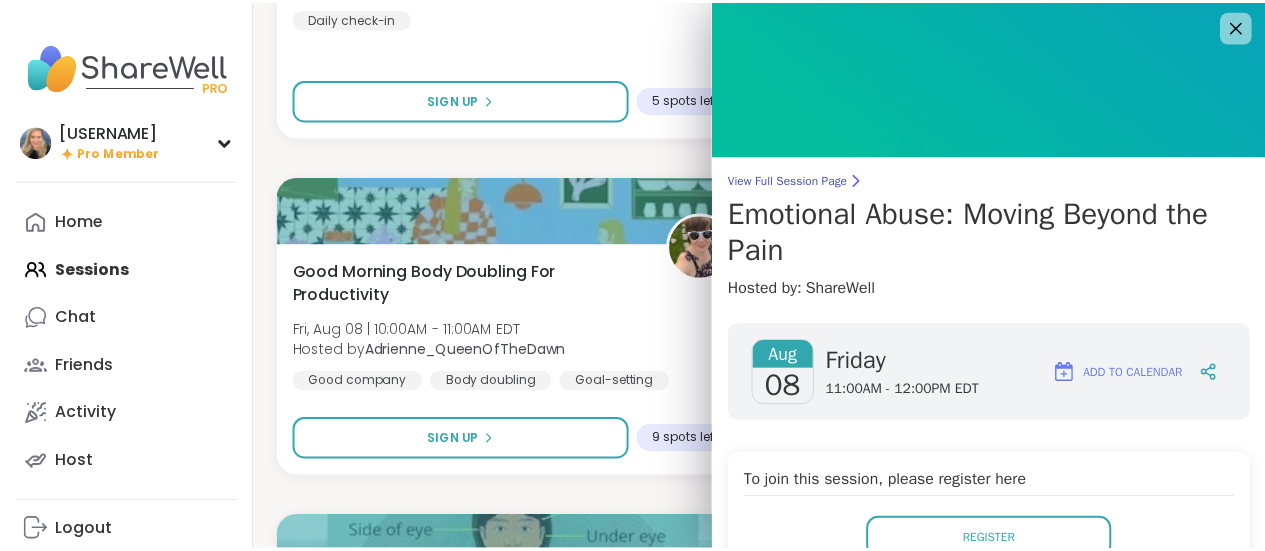scroll, scrollTop: 0, scrollLeft: 0, axis: both 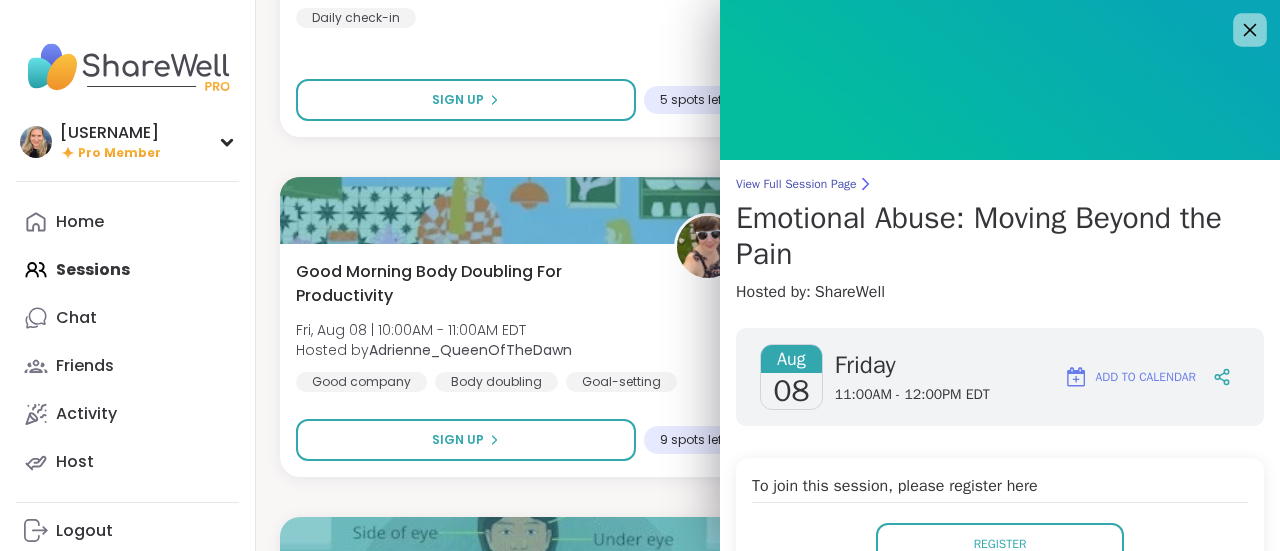 click 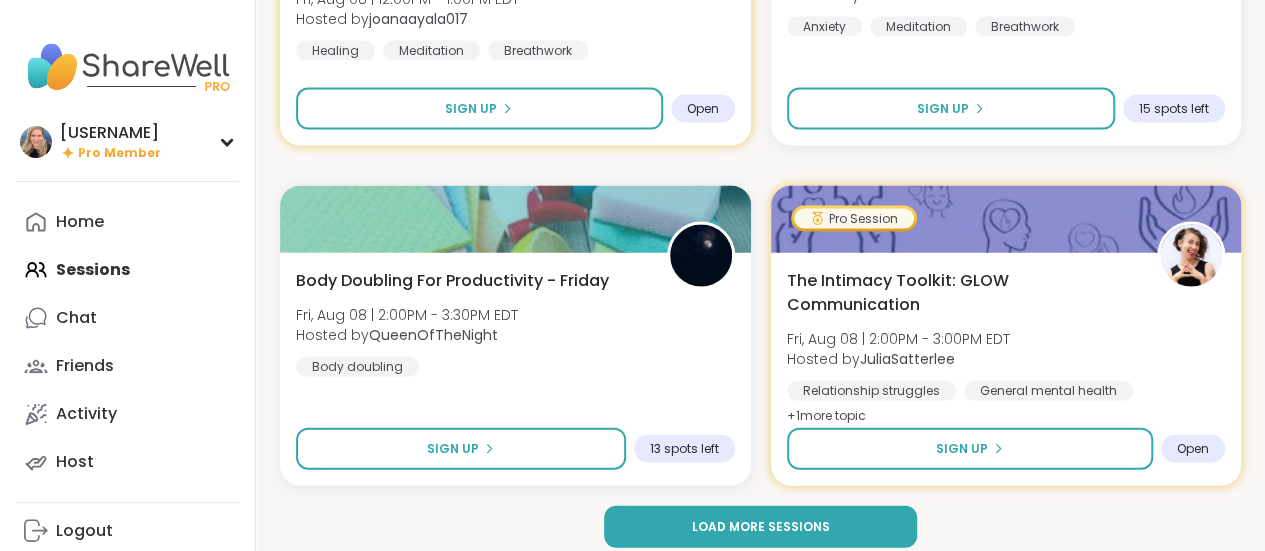 scroll, scrollTop: 5920, scrollLeft: 0, axis: vertical 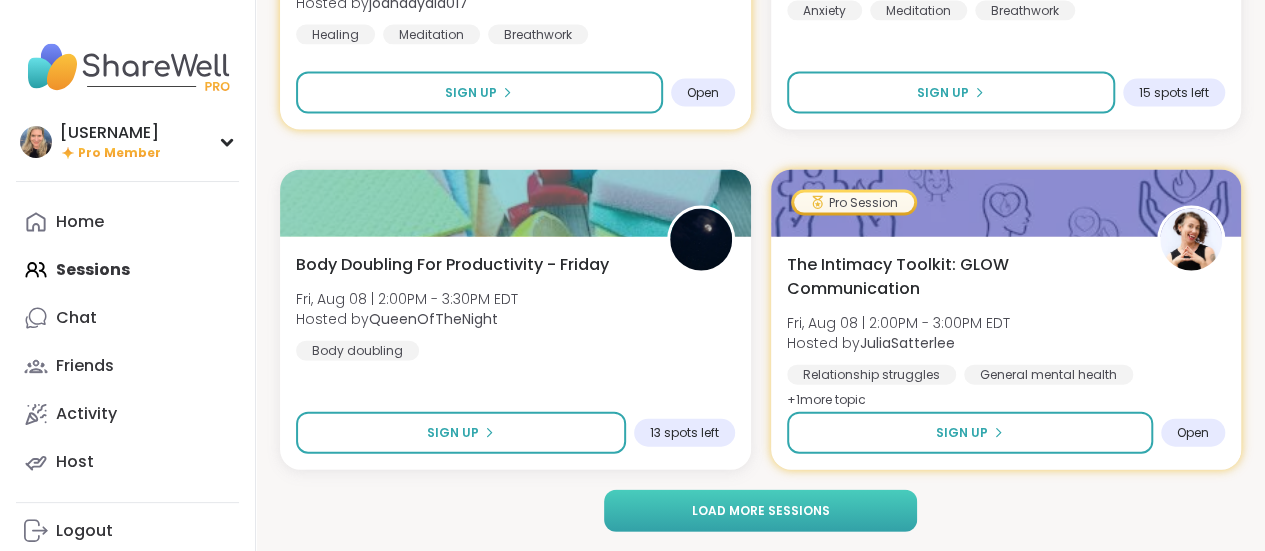 click on "Load more sessions" at bounding box center (760, 511) 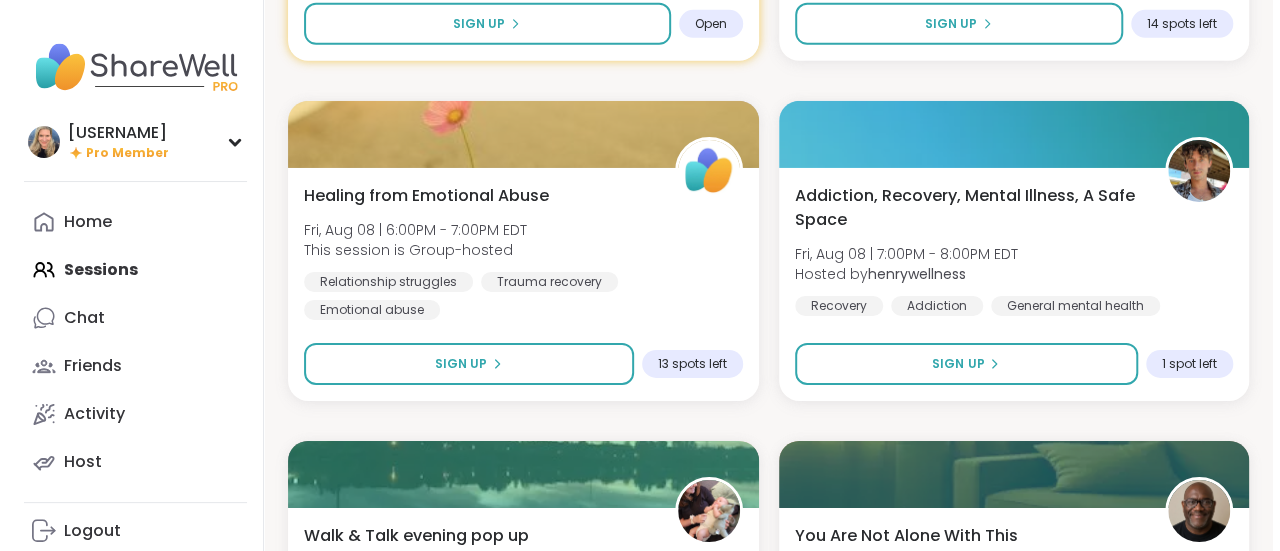 scroll, scrollTop: 7013, scrollLeft: 0, axis: vertical 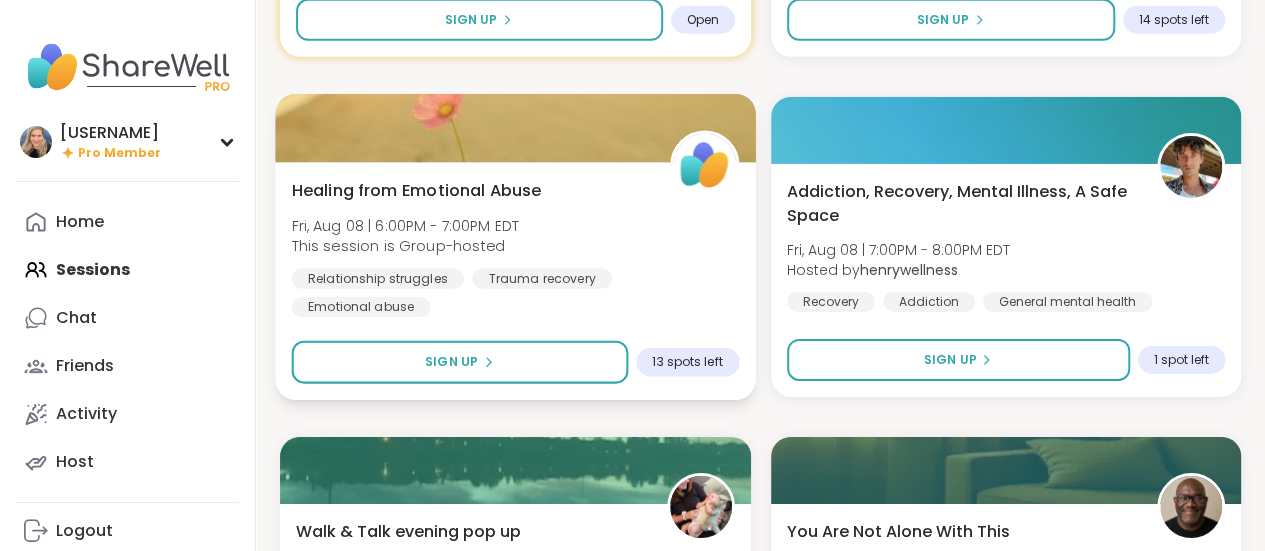 click at bounding box center (515, 128) 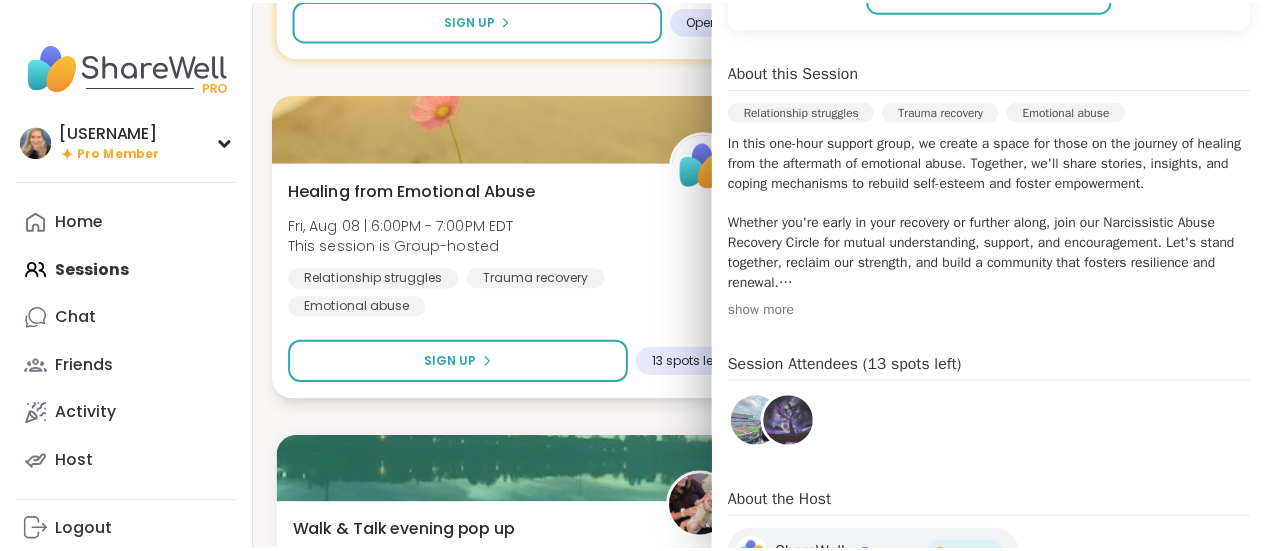 scroll, scrollTop: 518, scrollLeft: 0, axis: vertical 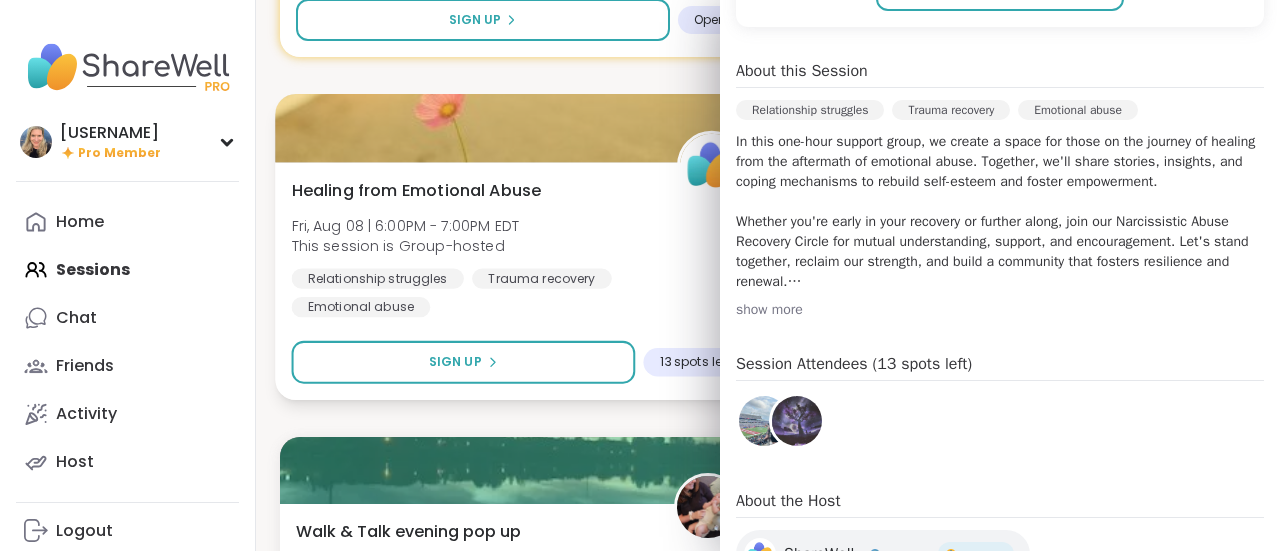 click on "Healing from Emotional Abuse Fri, Aug 08 | 6:00PM - 7:00PM EDT This session is Group-hosted Relationship struggles Trauma recovery Emotional abuse" at bounding box center [519, 247] 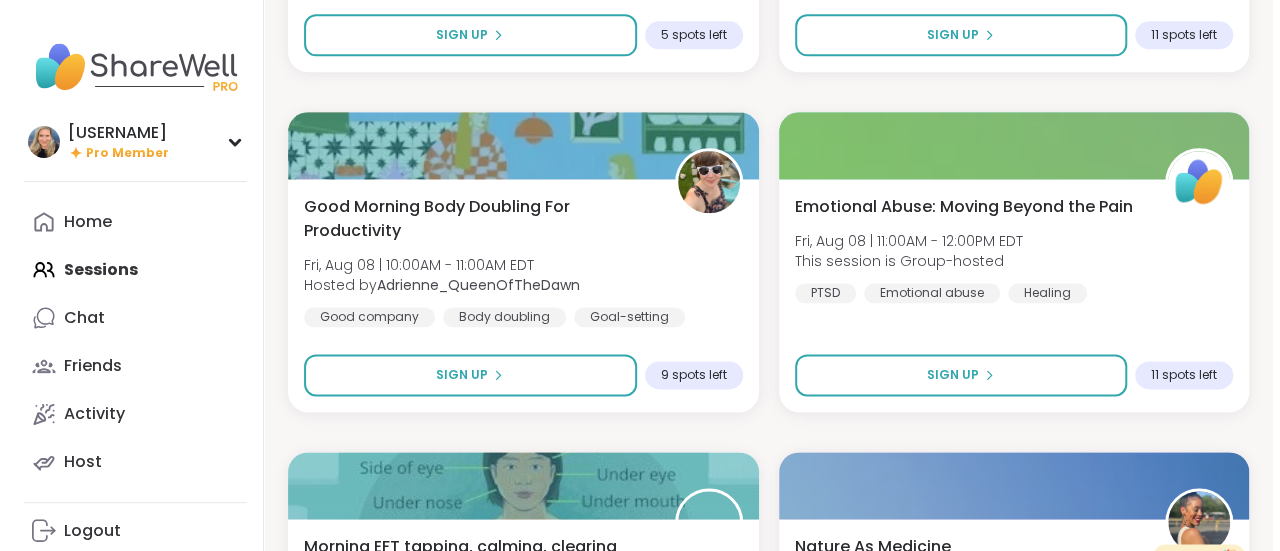 scroll, scrollTop: 4957, scrollLeft: 0, axis: vertical 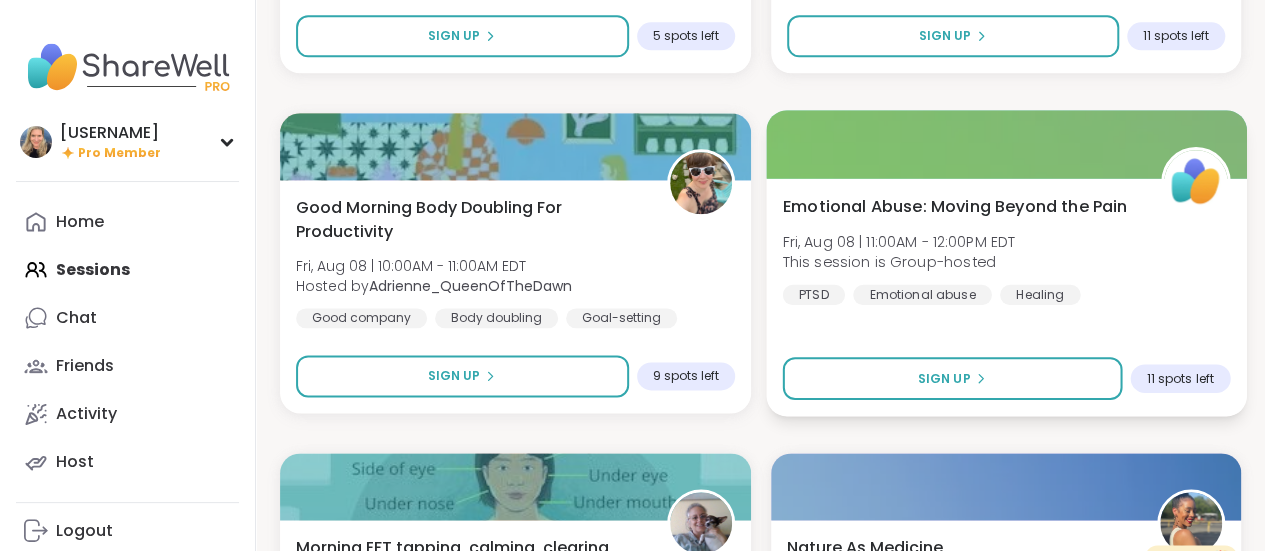 click at bounding box center (1006, 144) 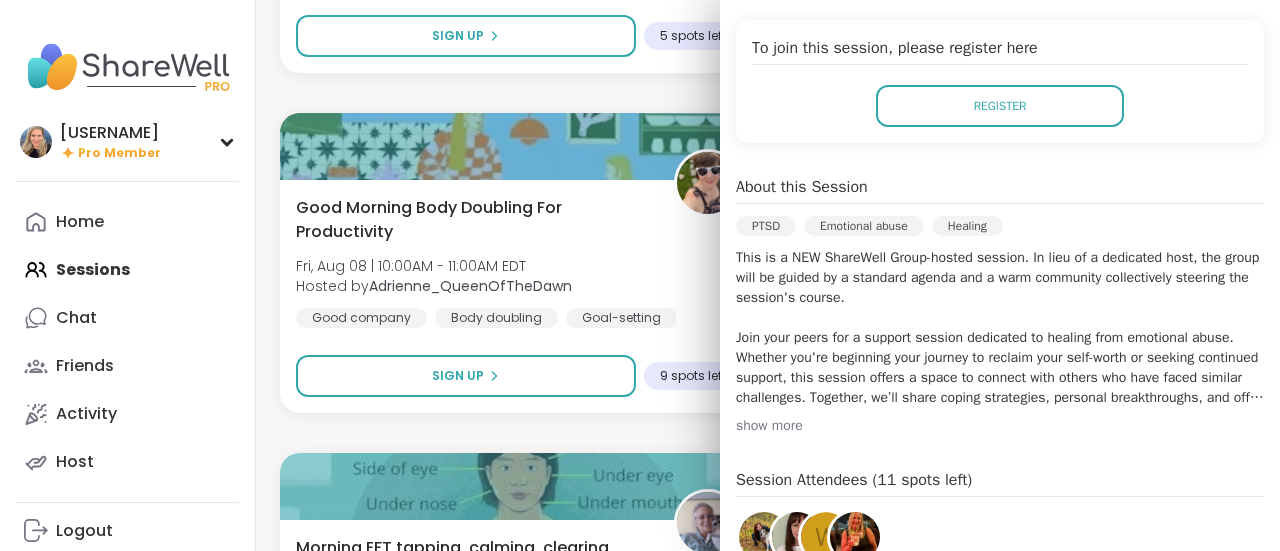 scroll, scrollTop: 438, scrollLeft: 0, axis: vertical 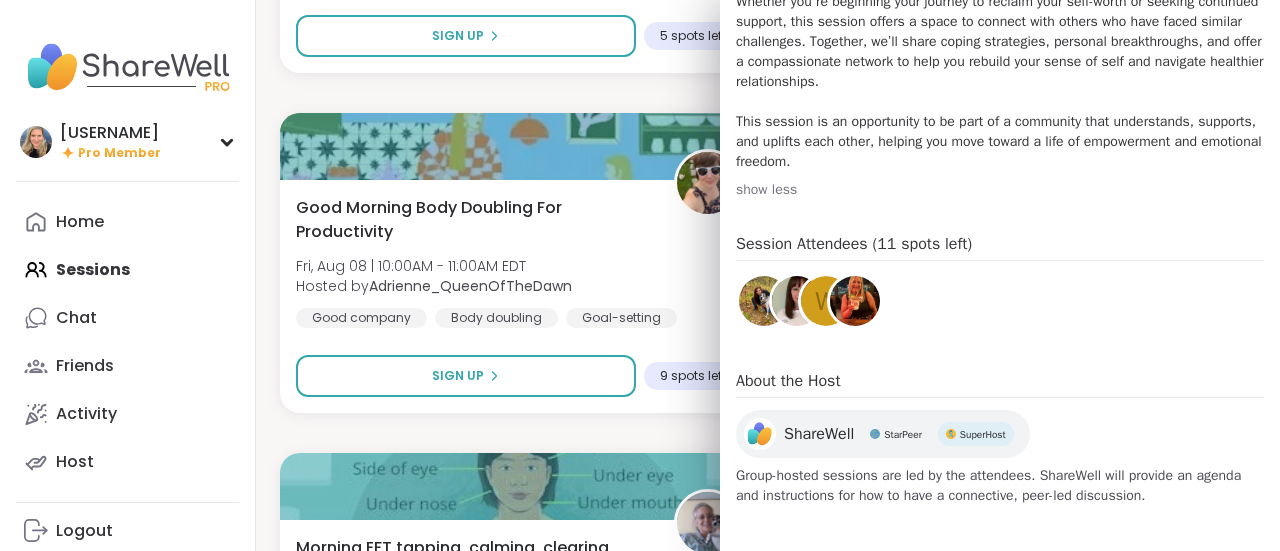 click at bounding box center (764, 301) 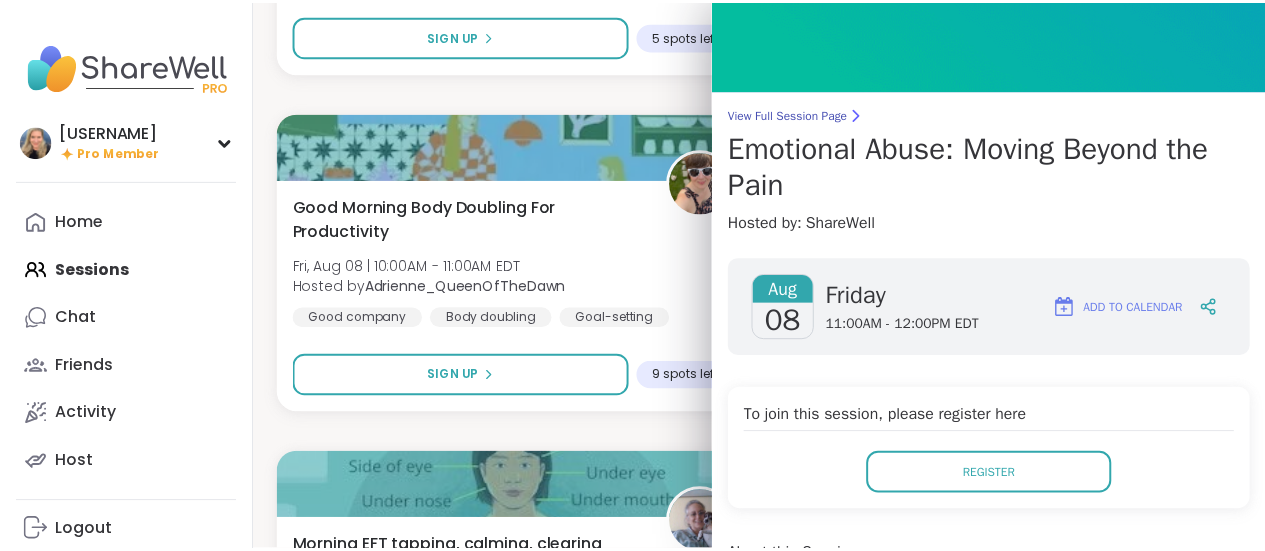 scroll, scrollTop: 0, scrollLeft: 0, axis: both 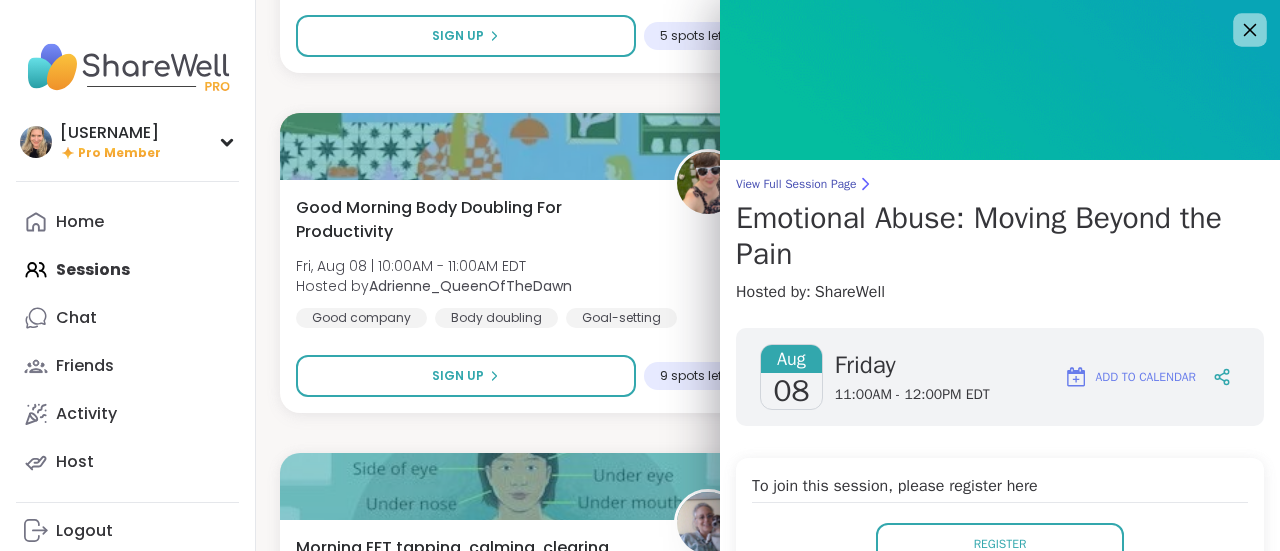 click 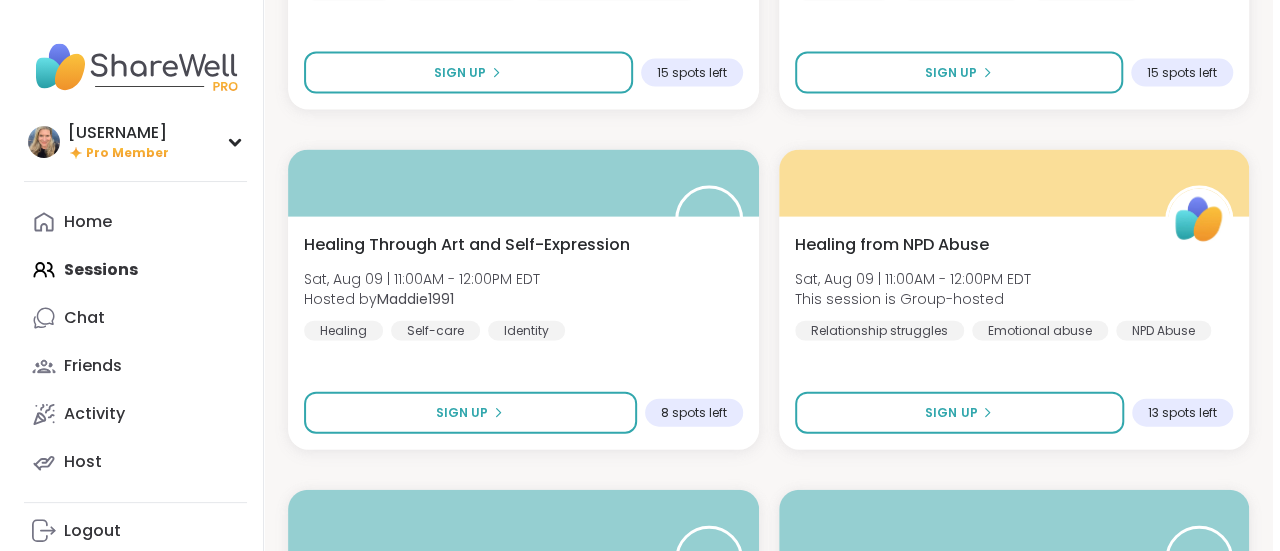 scroll, scrollTop: 9687, scrollLeft: 0, axis: vertical 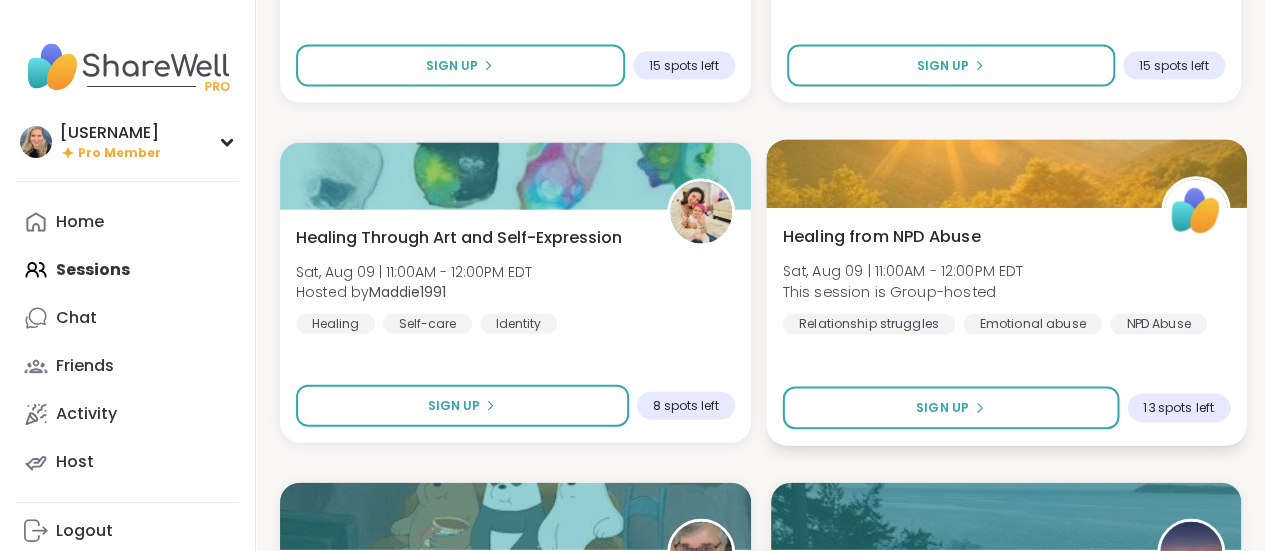 click at bounding box center (1006, 174) 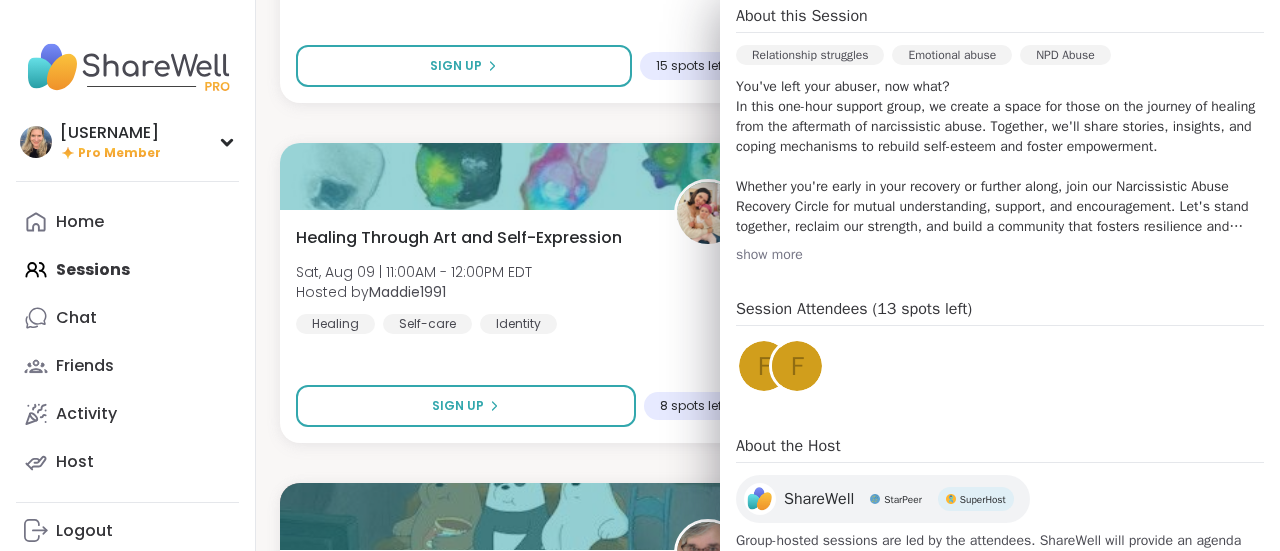 scroll, scrollTop: 581, scrollLeft: 0, axis: vertical 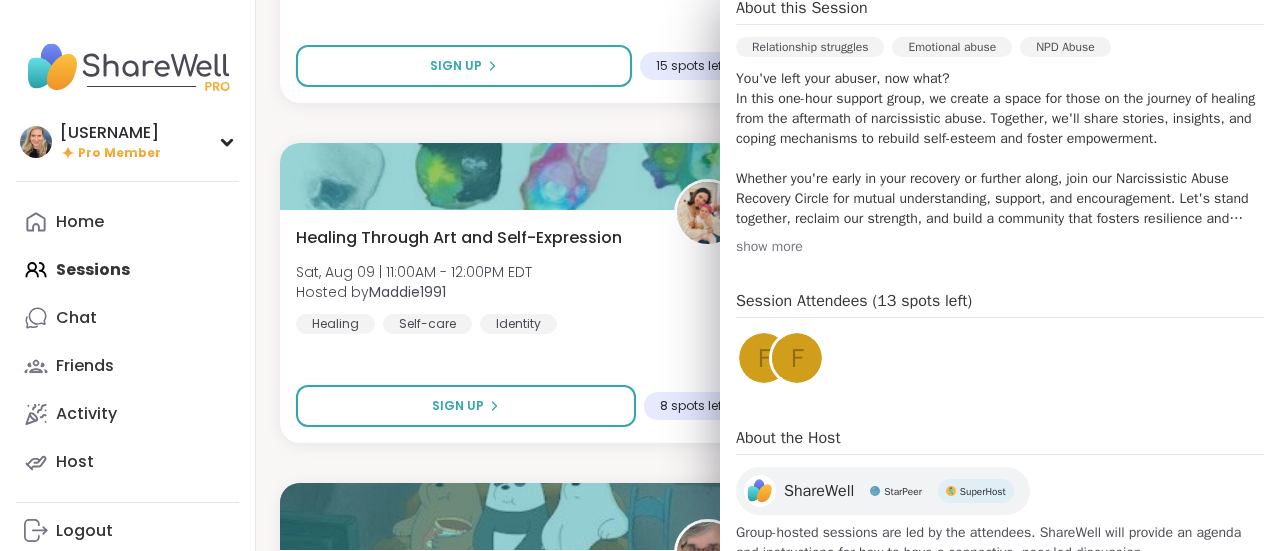 click on "F" at bounding box center (797, 358) 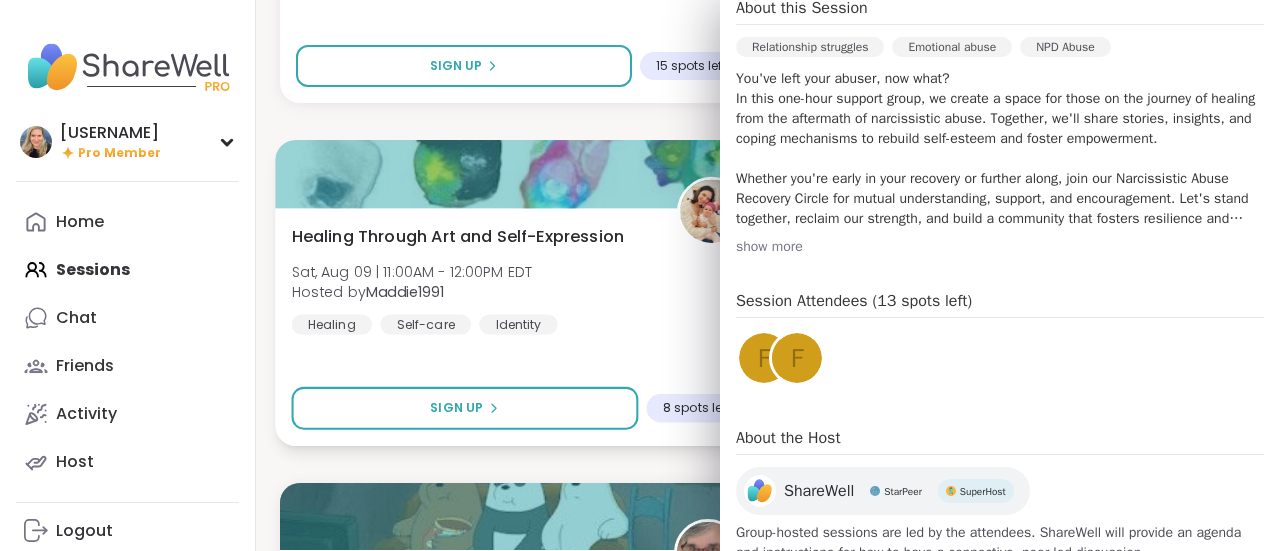 click on "Healing Through Art and Self-Expression Sat, Aug 09 | 11:00AM - 12:00PM EDT Hosted by  Maddie1991 Healing Self-care Identity" at bounding box center [519, 279] 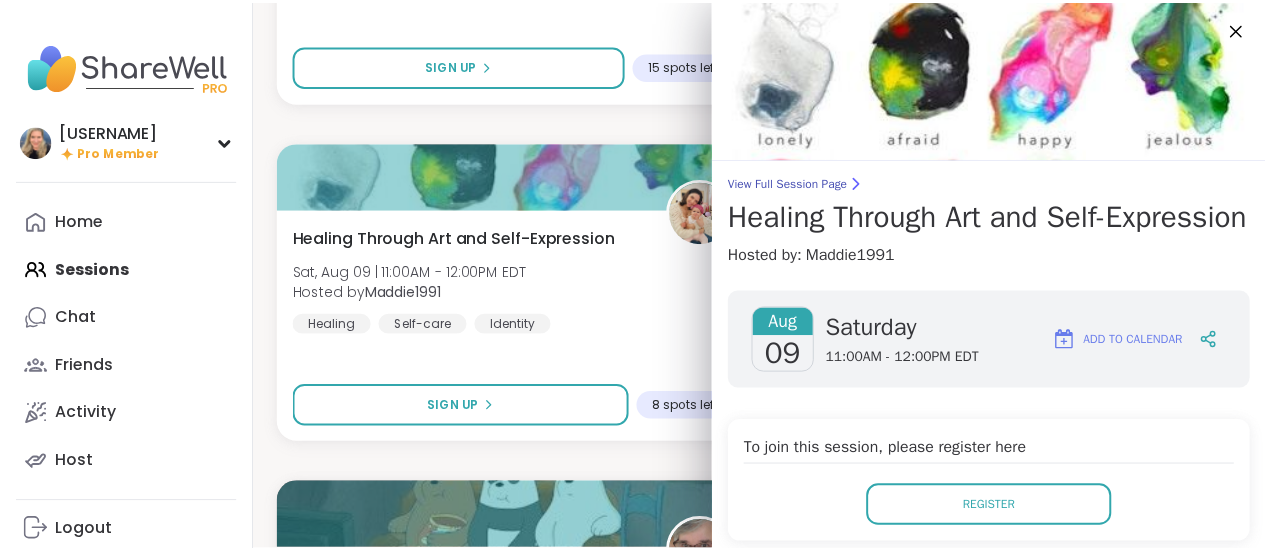 scroll, scrollTop: 0, scrollLeft: 0, axis: both 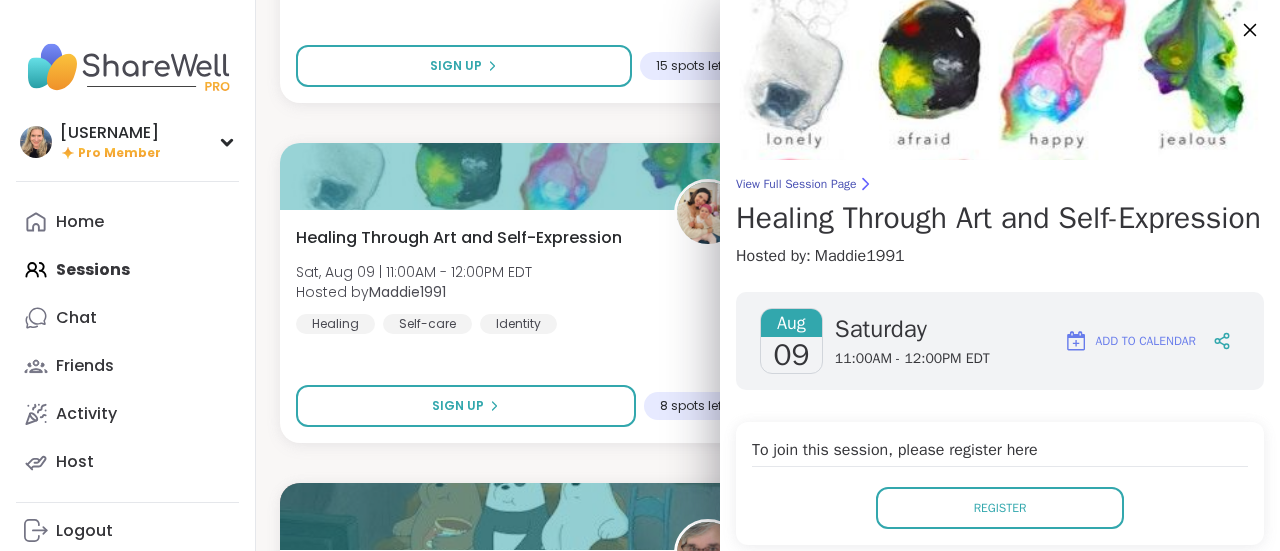 click 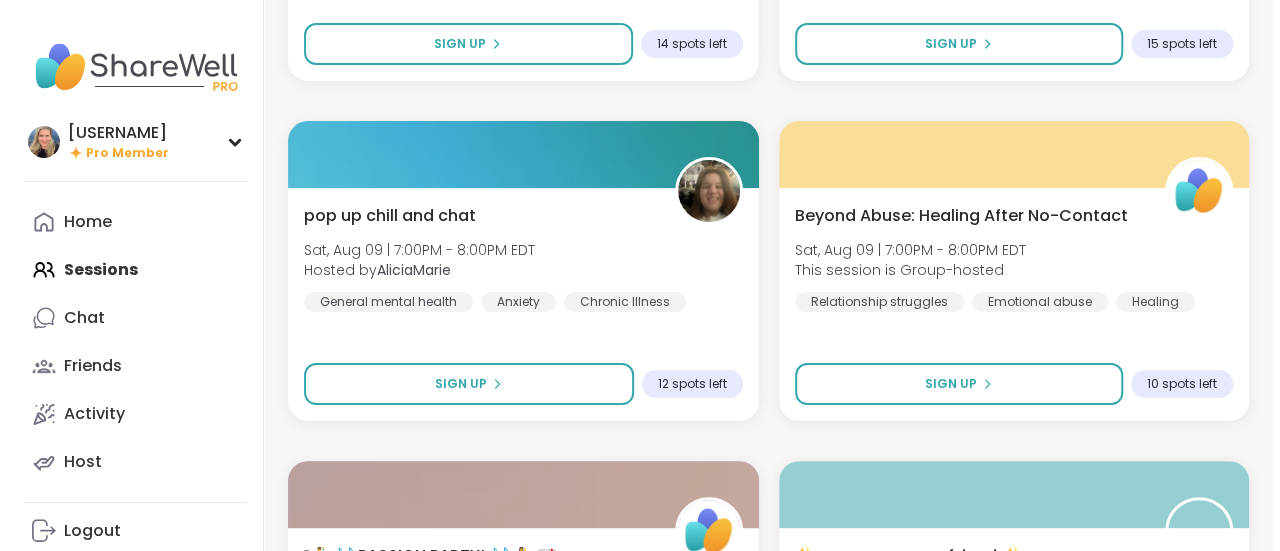 scroll, scrollTop: 11416, scrollLeft: 0, axis: vertical 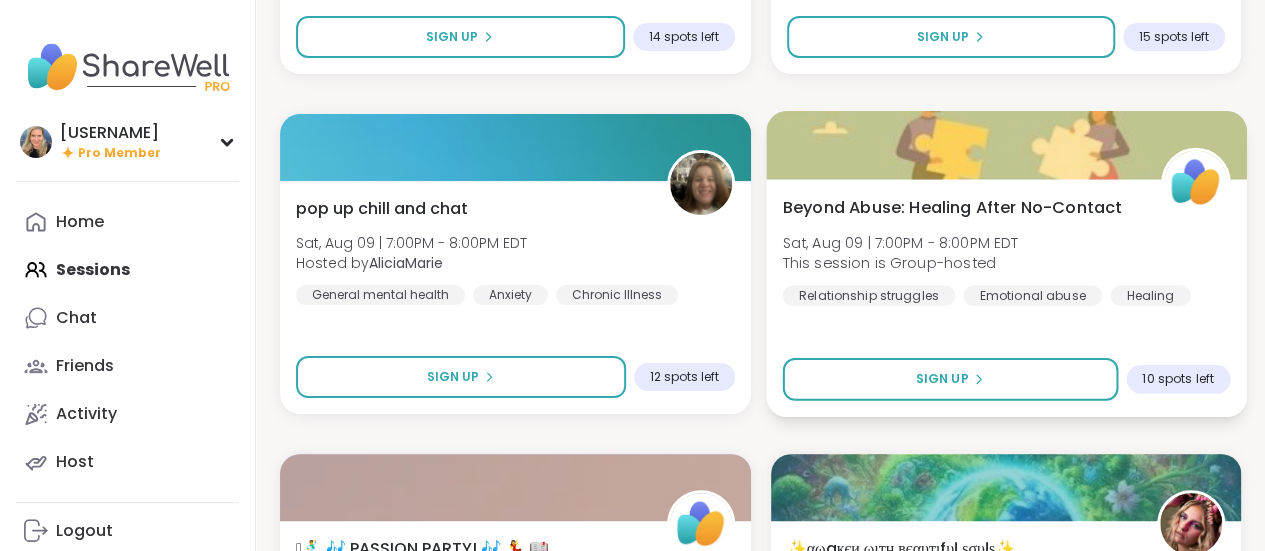 click at bounding box center [1006, 145] 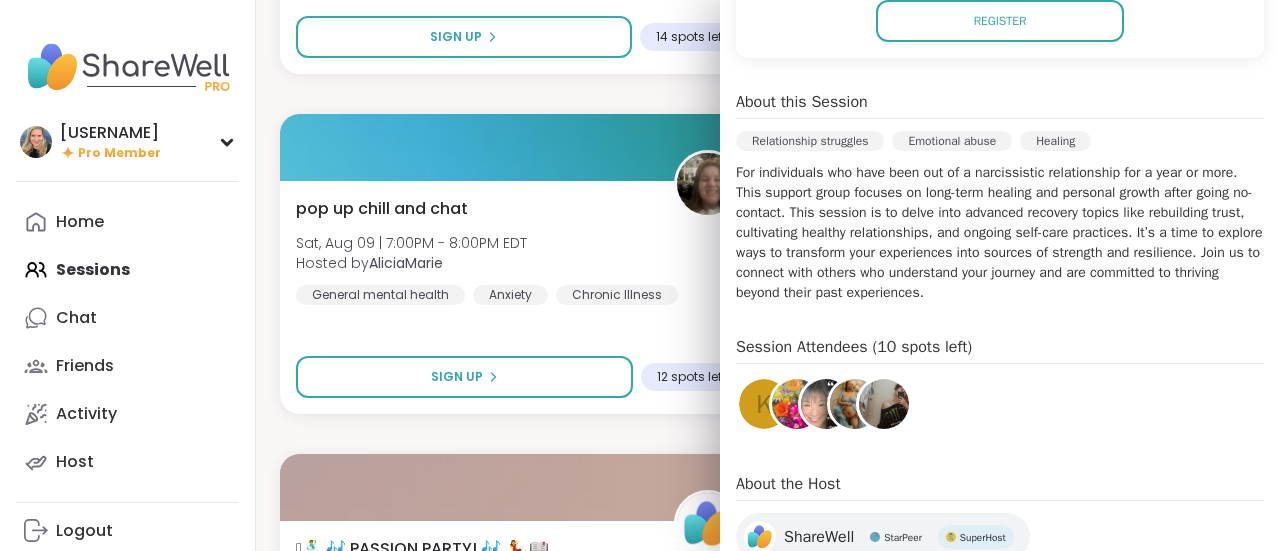 scroll, scrollTop: 465, scrollLeft: 0, axis: vertical 